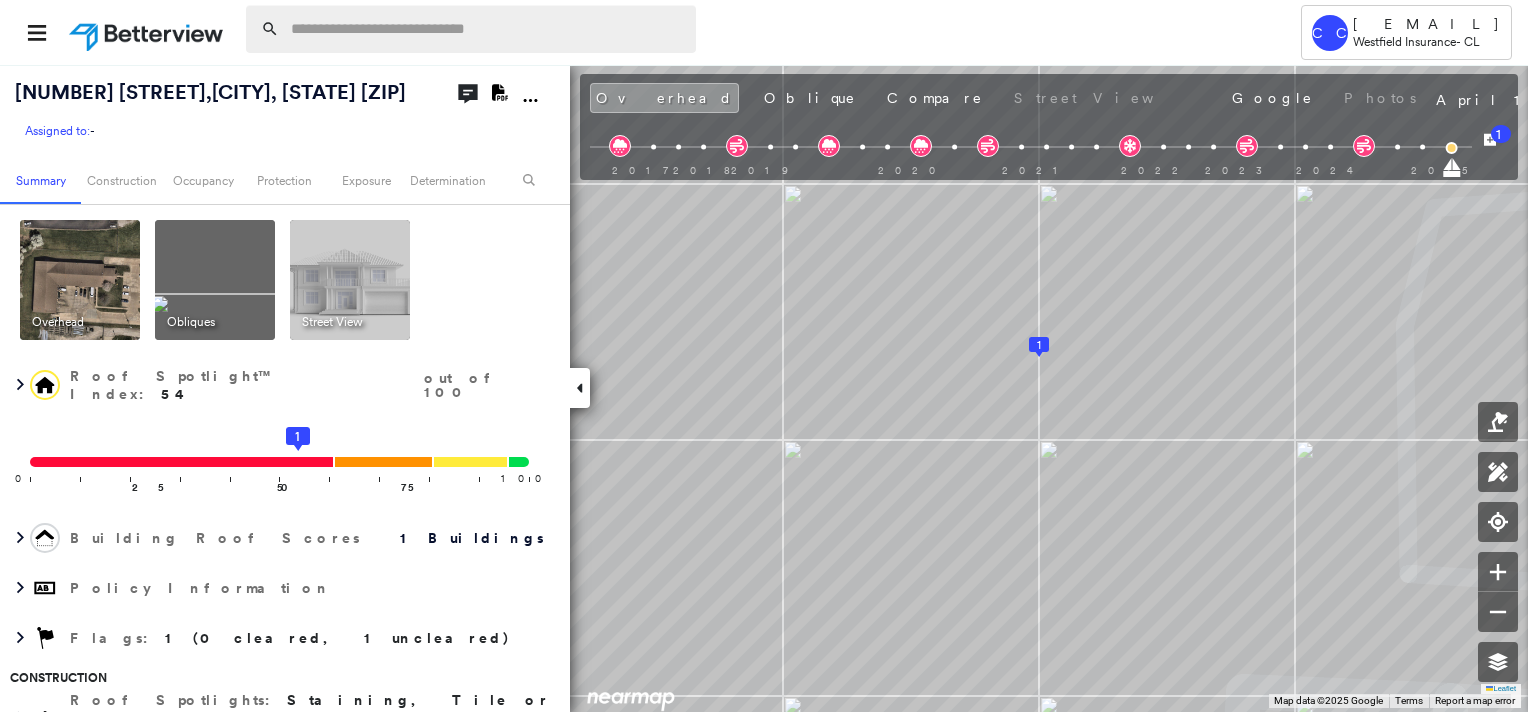 scroll, scrollTop: 0, scrollLeft: 0, axis: both 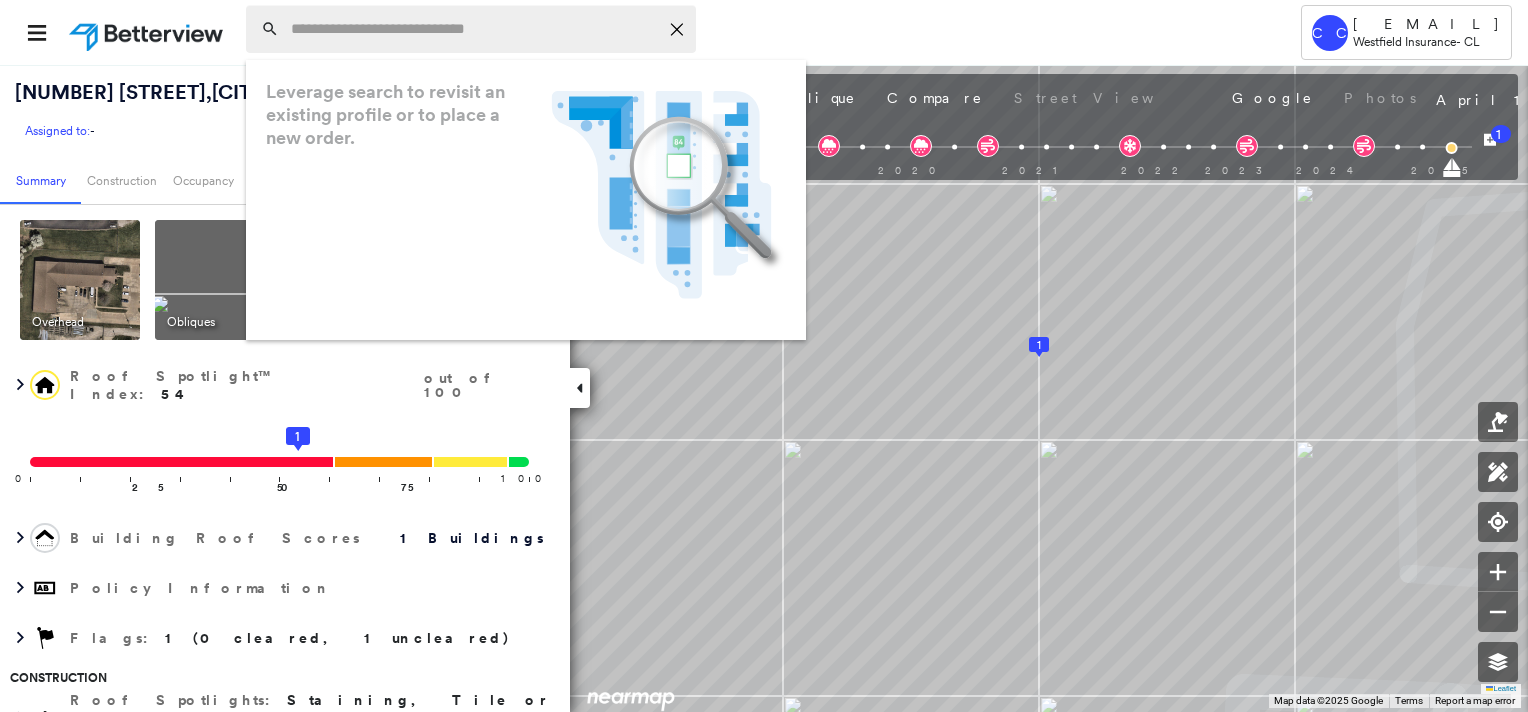 paste on "**********" 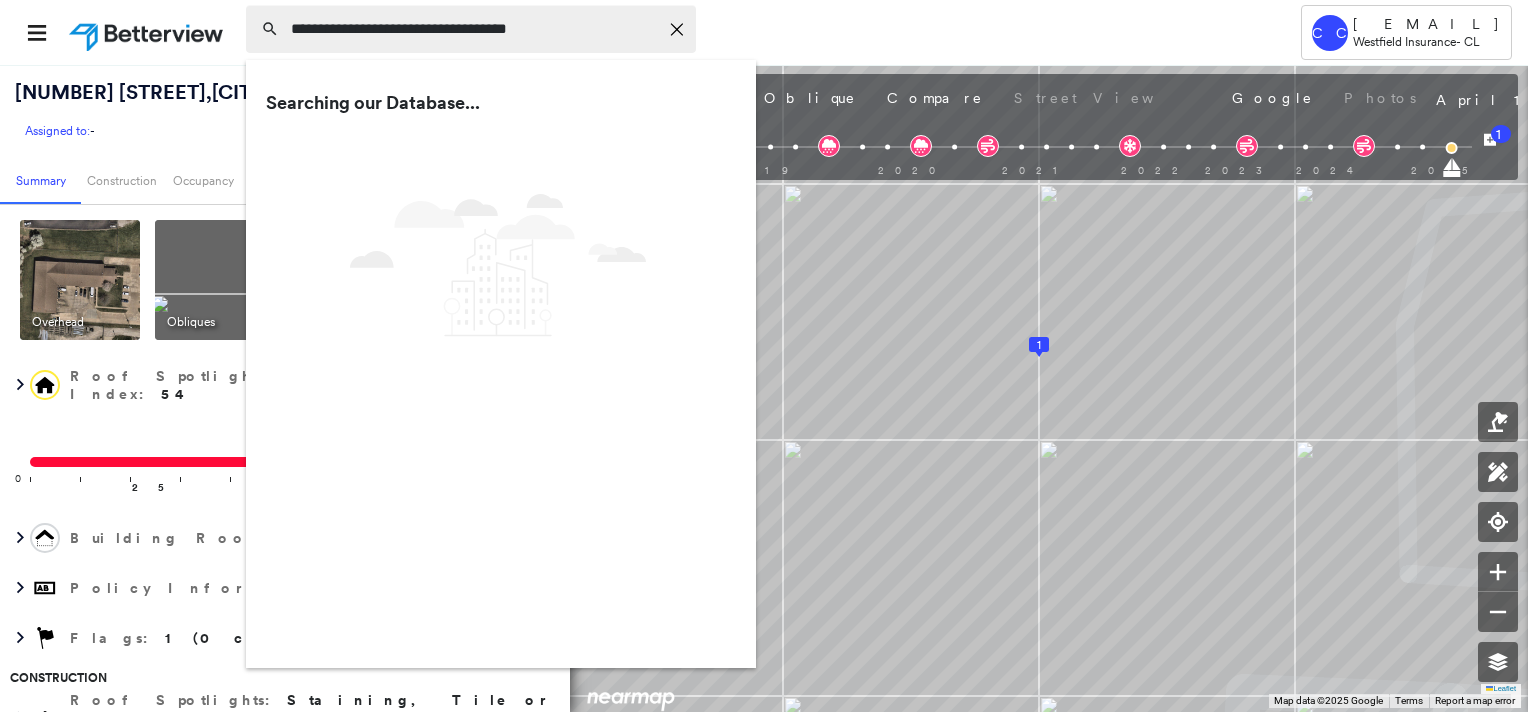 type on "**********" 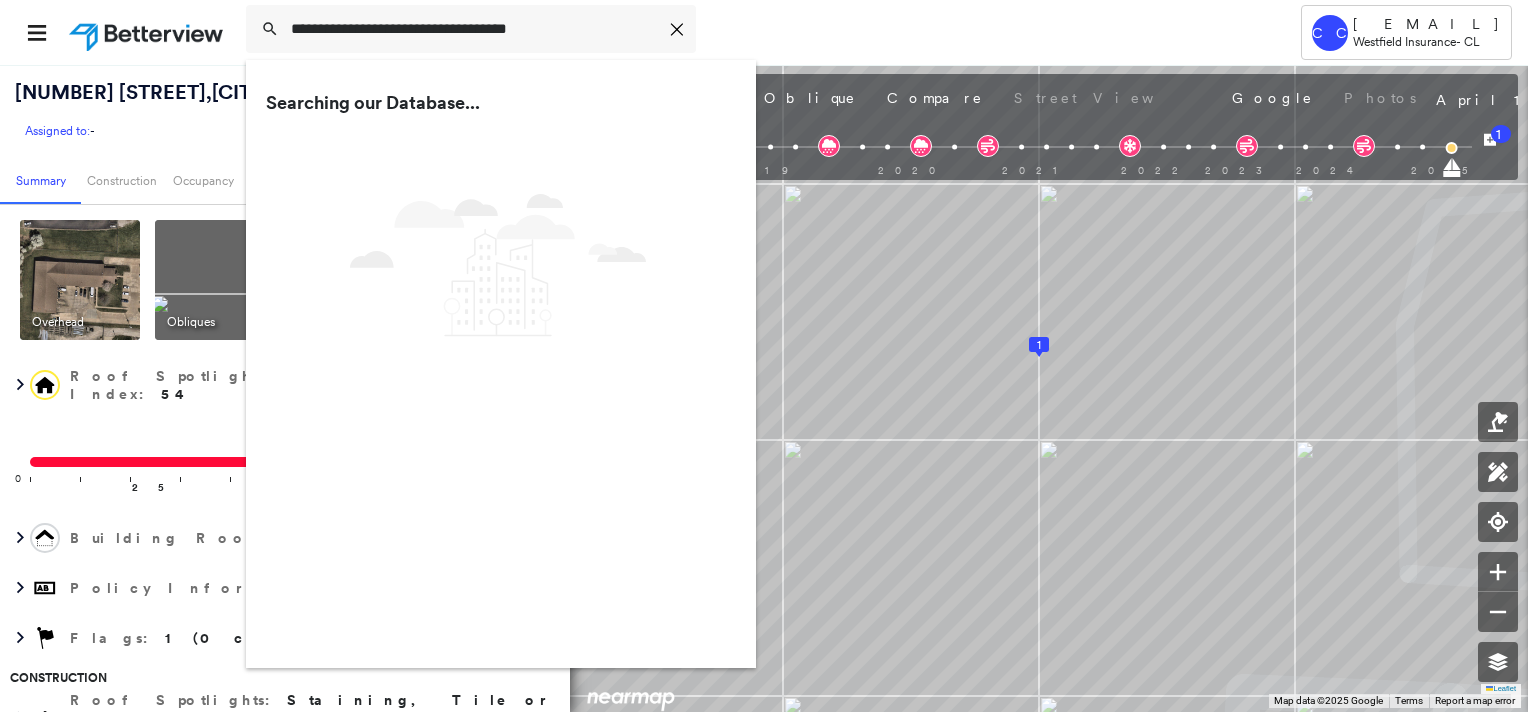 click on "Searching our Database..." at bounding box center (498, 102) 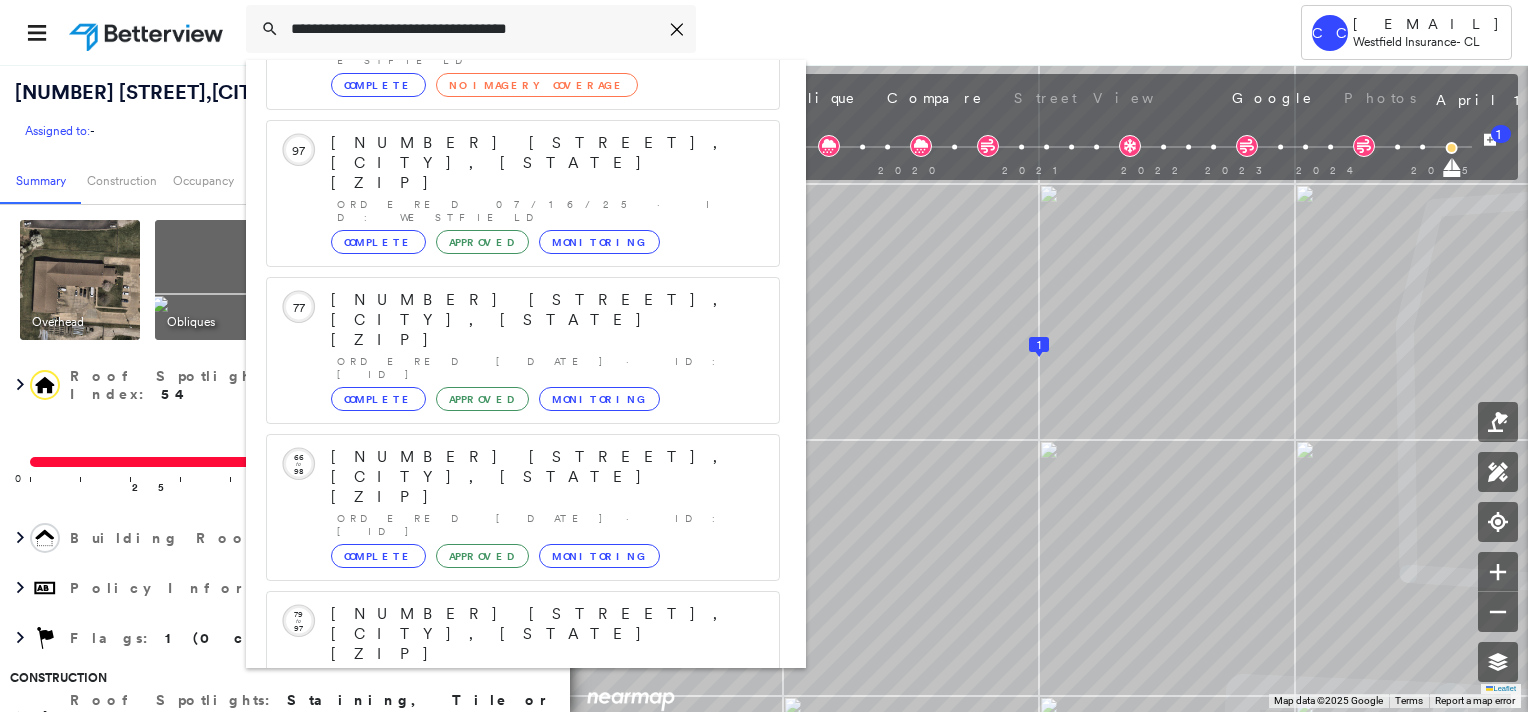 scroll, scrollTop: 208, scrollLeft: 0, axis: vertical 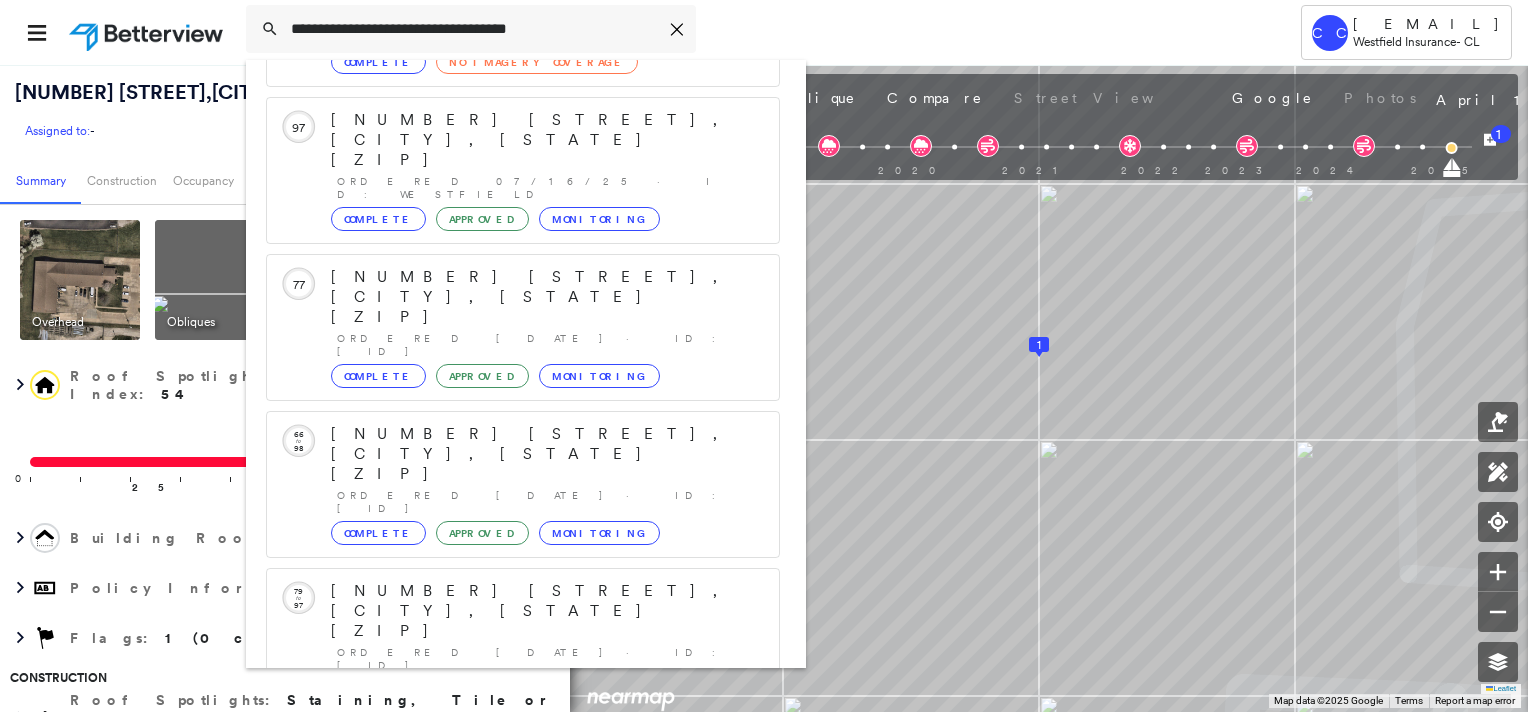 click on "[NUMBER] [STREET], [CITY], [STATE] Group Created with Sketch." at bounding box center (523, 895) 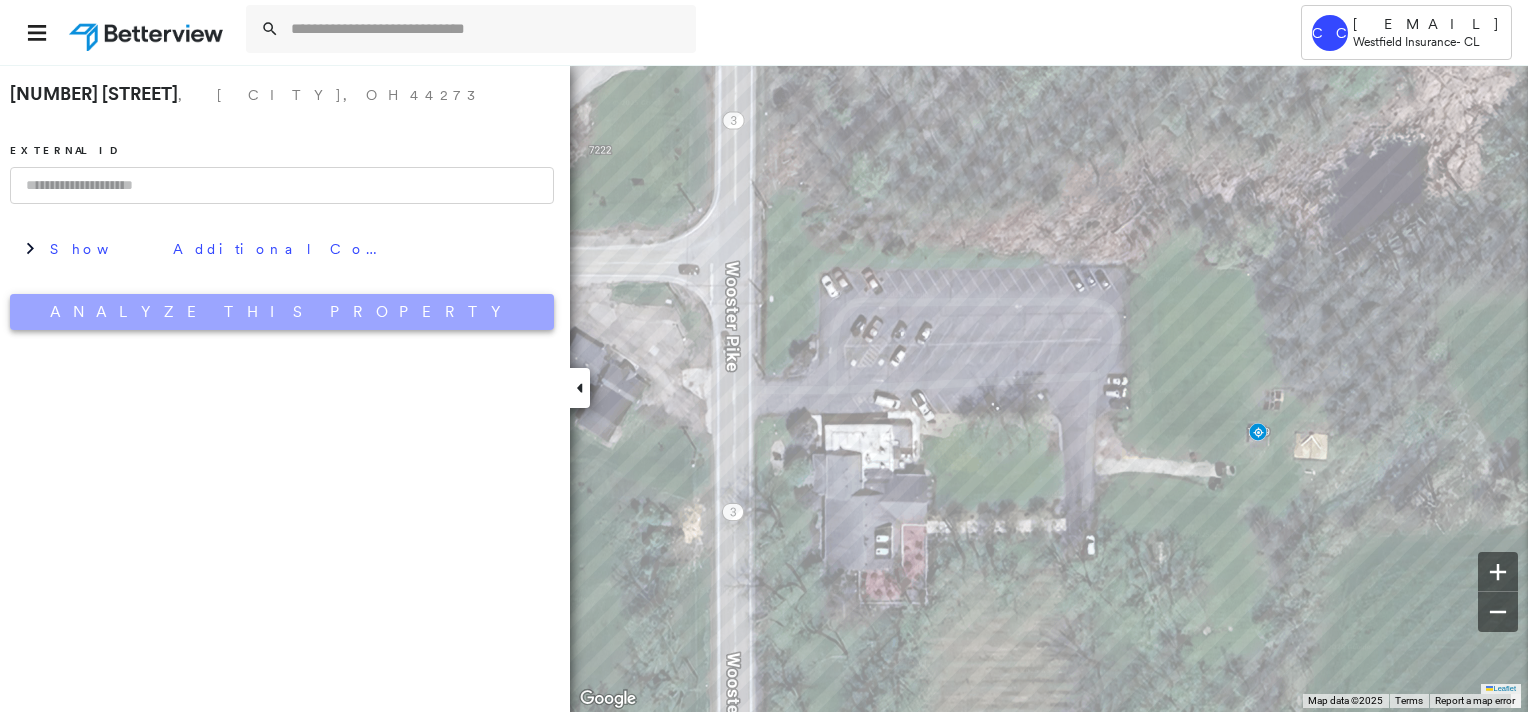 click on "Analyze This Property" at bounding box center [282, 312] 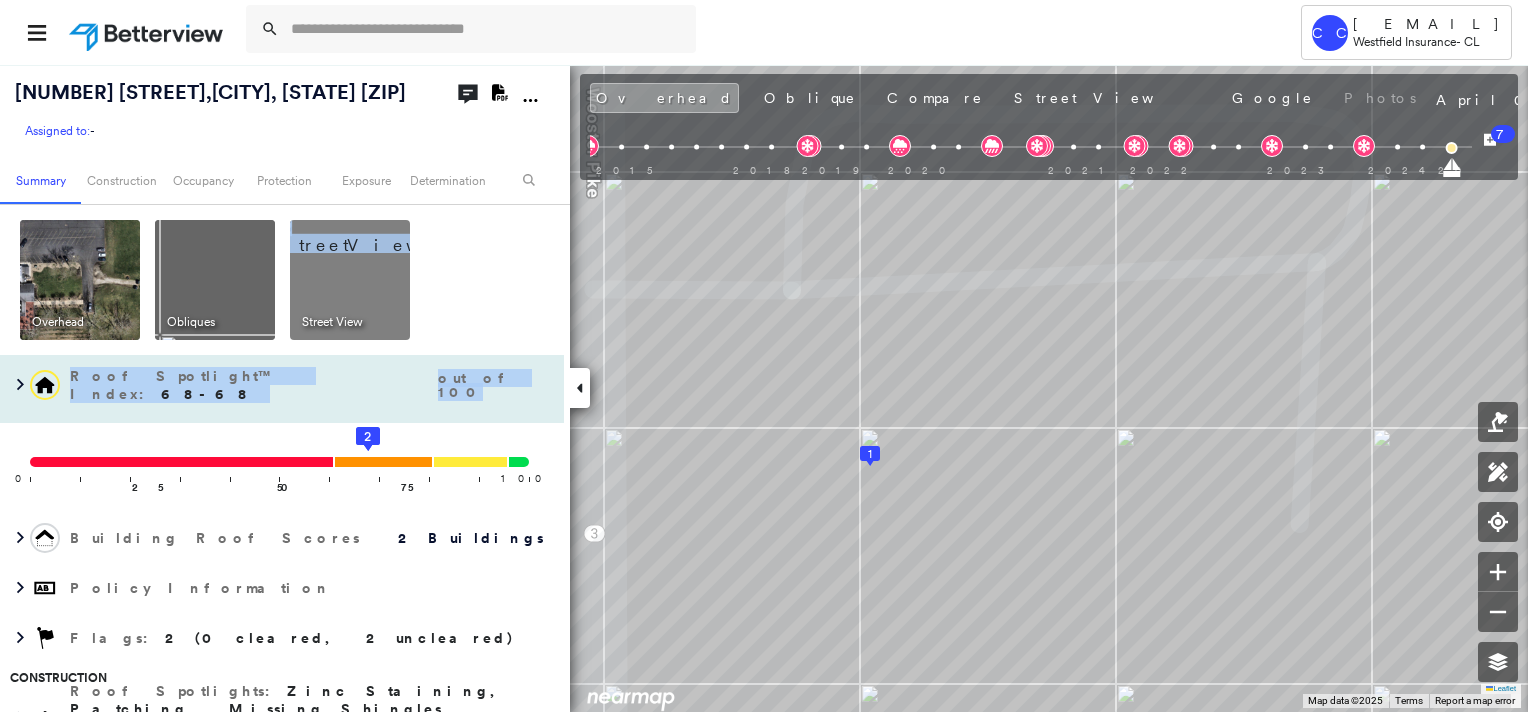 drag, startPoint x: 564, startPoint y: 312, endPoint x: 563, endPoint y: 415, distance: 103.00485 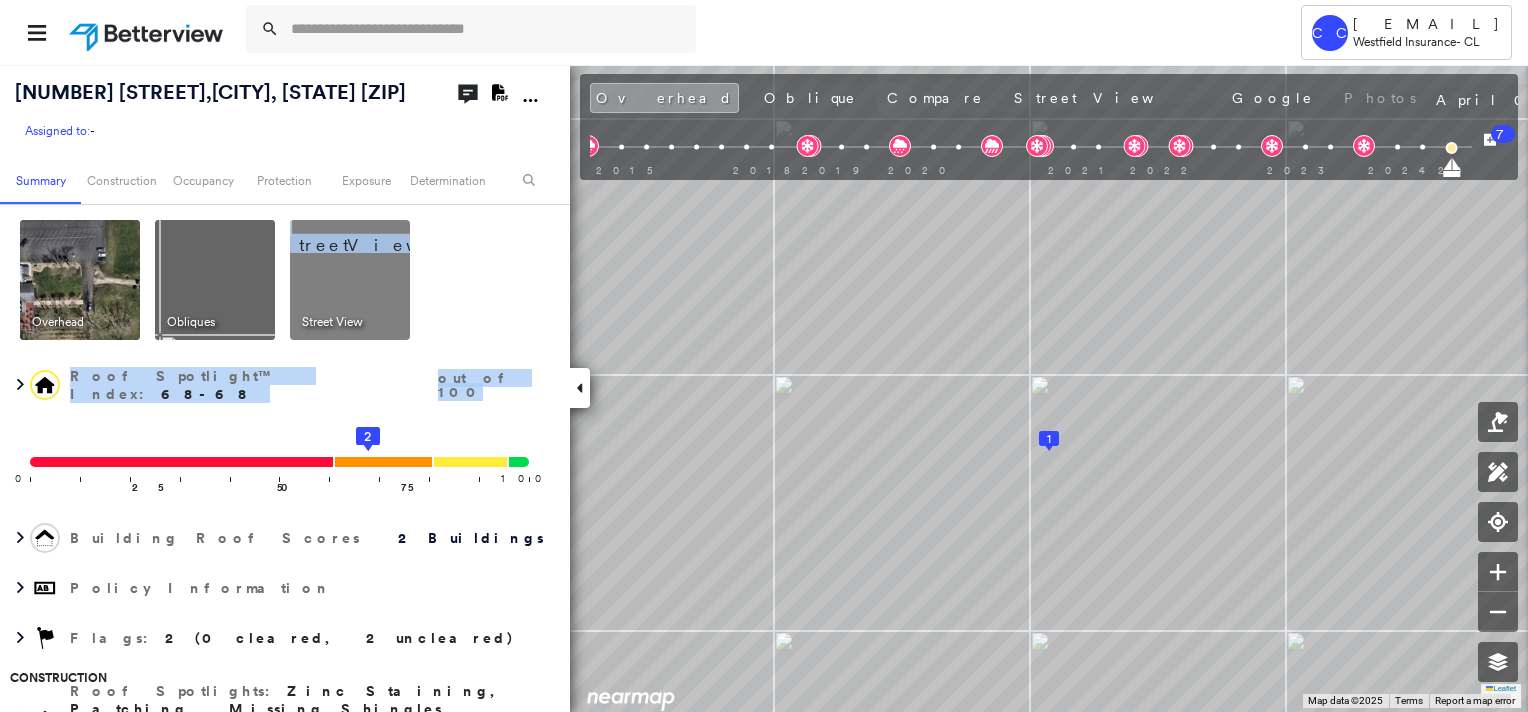 click at bounding box center [80, 280] 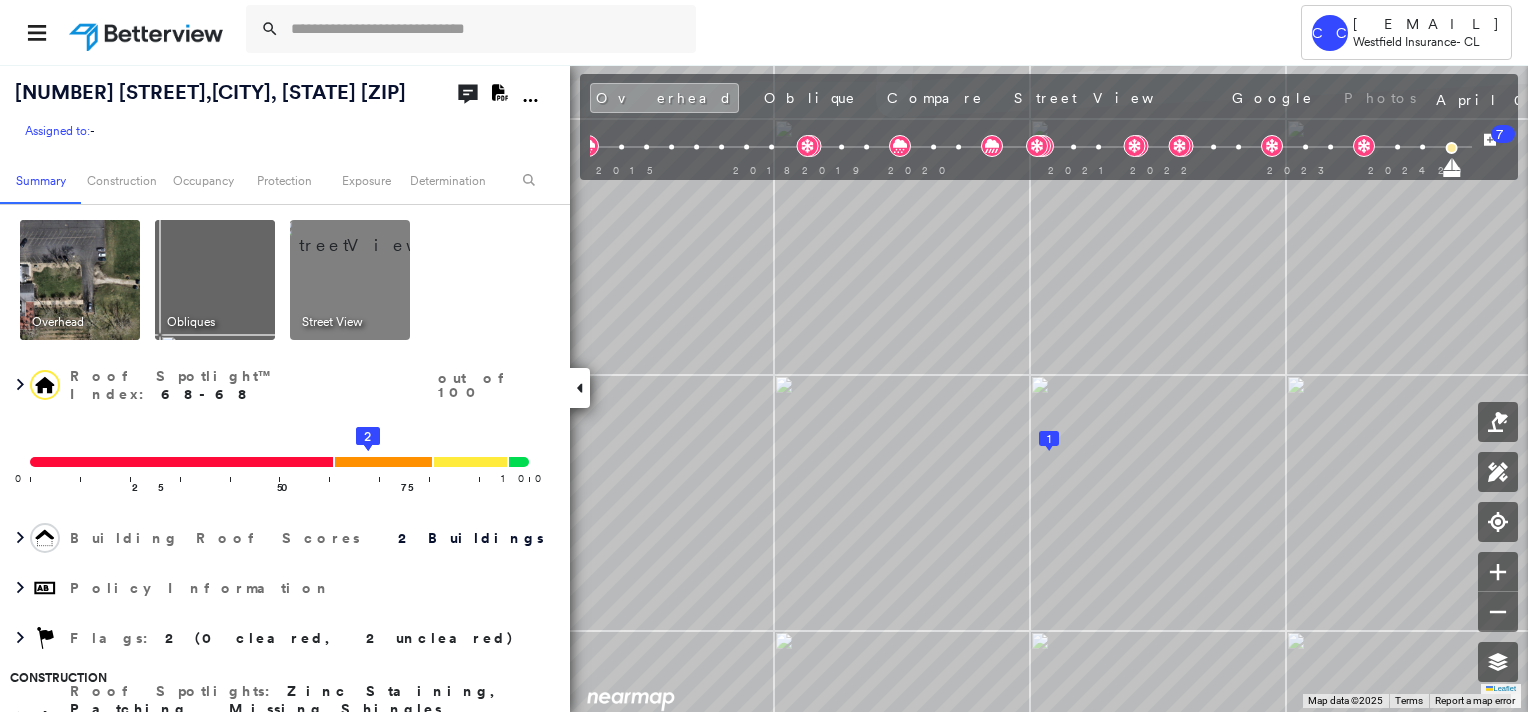 click at bounding box center [215, 280] 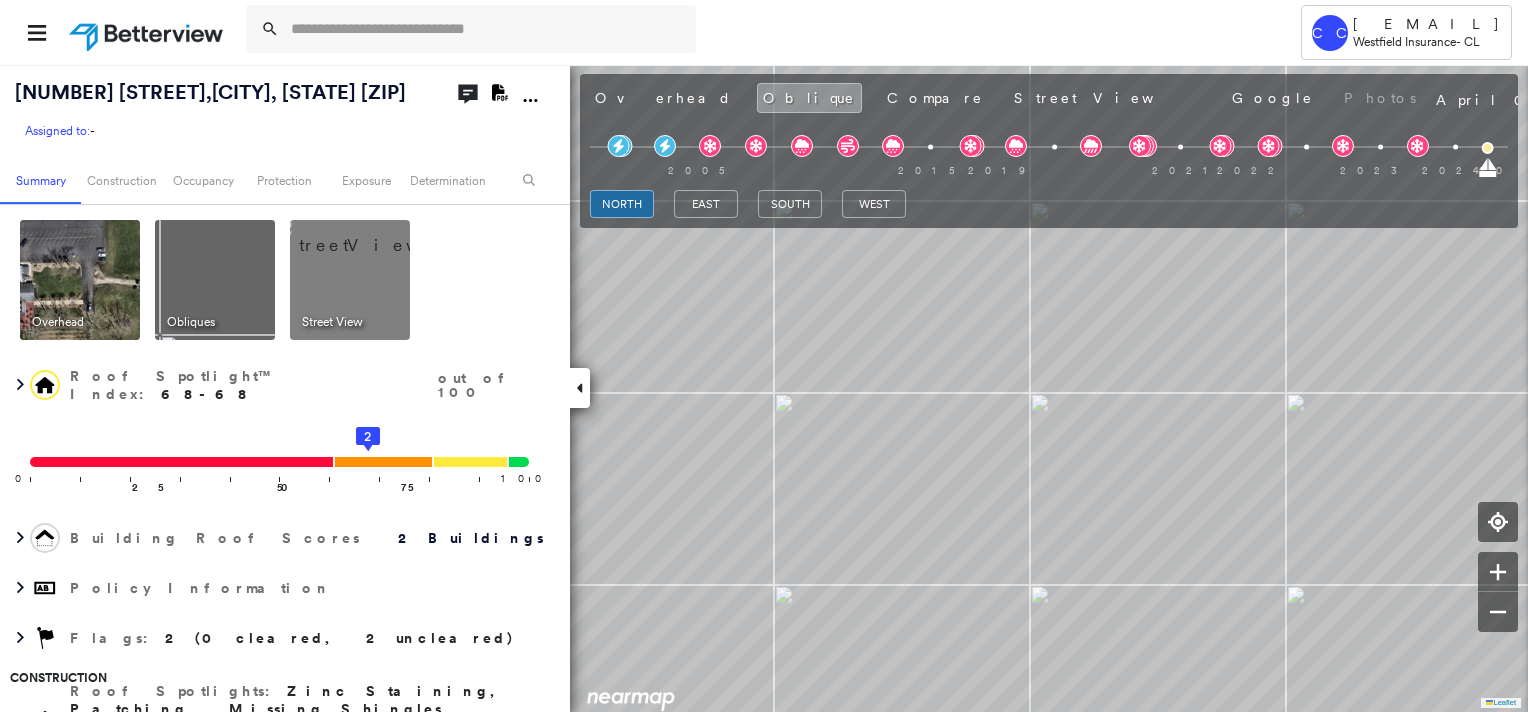 click at bounding box center [374, 235] 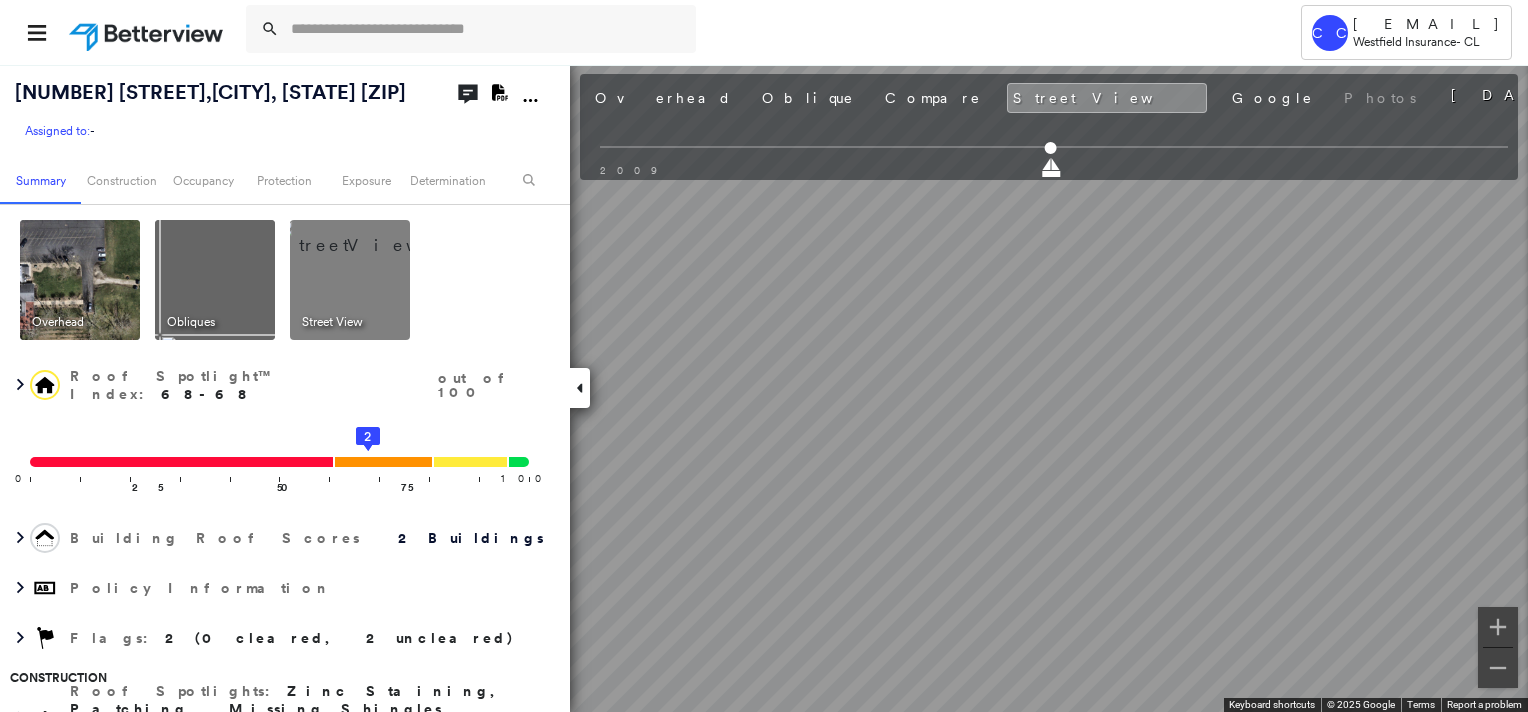 click on "Tower CC [EMAIL] Westfield Insurance - CL [NUMBER] [STREET], [CITY], [STATE] Assigned to: - Assigned to: - Assigned to: - Open Comments Download PDF Report Summary Construction Occupancy Protection Exposure Determination Overhead Obliques Street View Roof Spotlight™ Index : 68-68 out of 100 0 100 25 50 75 1 2 Building Roof Scores 2 Buildings Policy Information Flags : 2 (0 cleared, 2 uncleared) Construction Roof Spotlights : Zinc Staining, Patching, Missing Shingles, Staining, Tile or Shingle Staining and 5 more Property Features : Car, Water Hazard, Vegetation Debris, Cracked Pavement, Road (Drivable Surface) and 11 more Roof Size & Shape : 2 buildings BuildZoom - Building Permit Data and Analysis Occupancy Place Detail Protection Exposure Fire Path FEMA Risk Index Wind Claim Predictor: More Risky 2 out of 5 Wildfire Additional Perils Determination Flags : 2 (0 cleared, 2 uncleared) Uncleared Flags (2) Cleared Flags (0) DAMG Damage Flagged 08/05/25 Clear Med Clear" at bounding box center [764, 356] 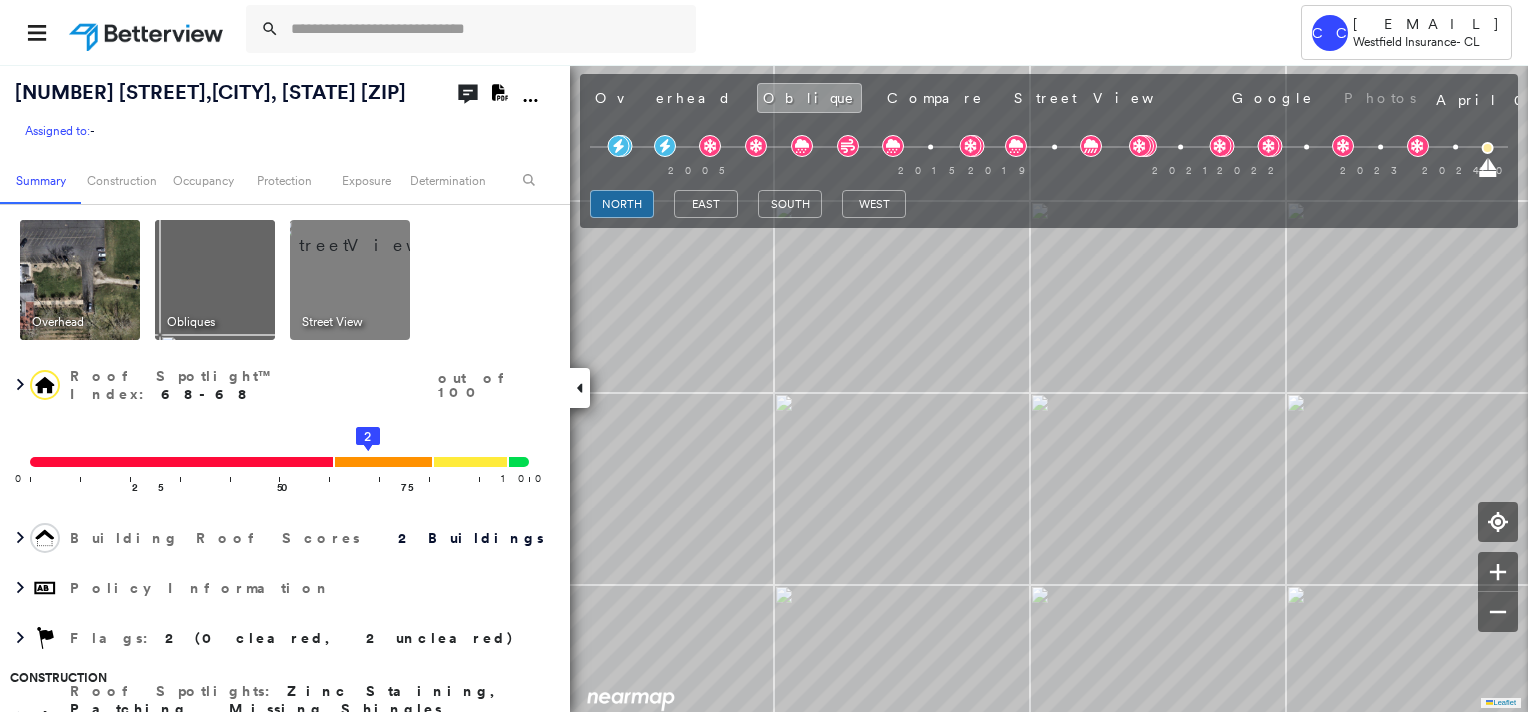 click at bounding box center (374, 235) 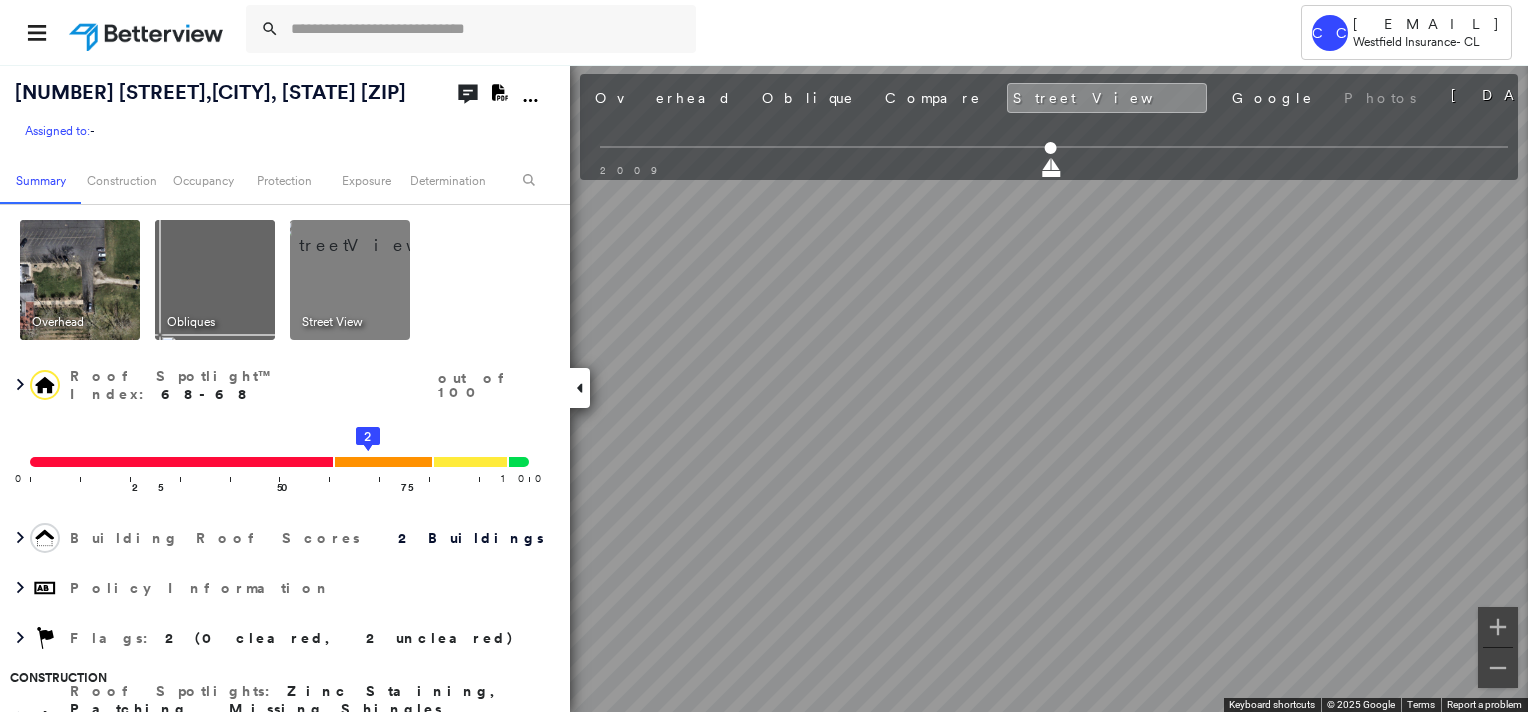 click at bounding box center (80, 280) 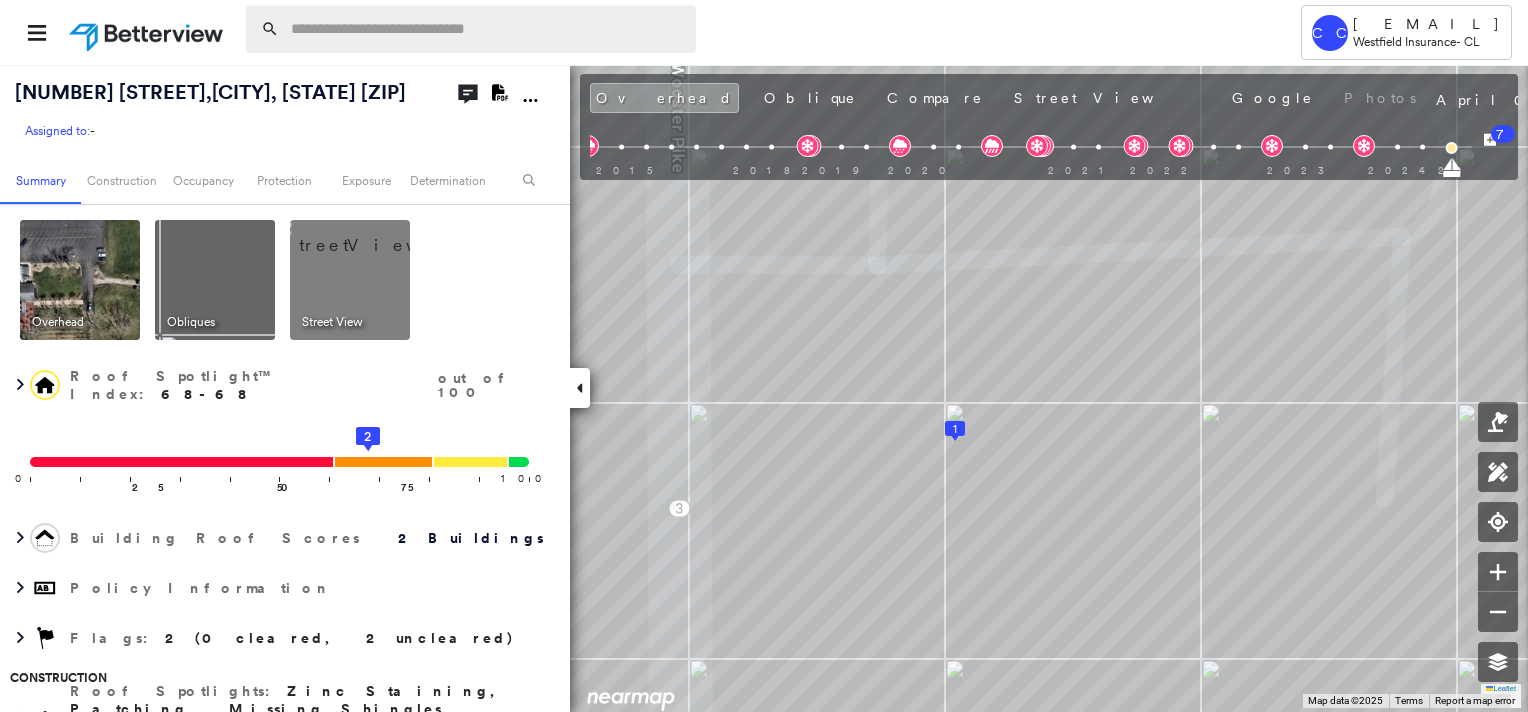 click at bounding box center (487, 29) 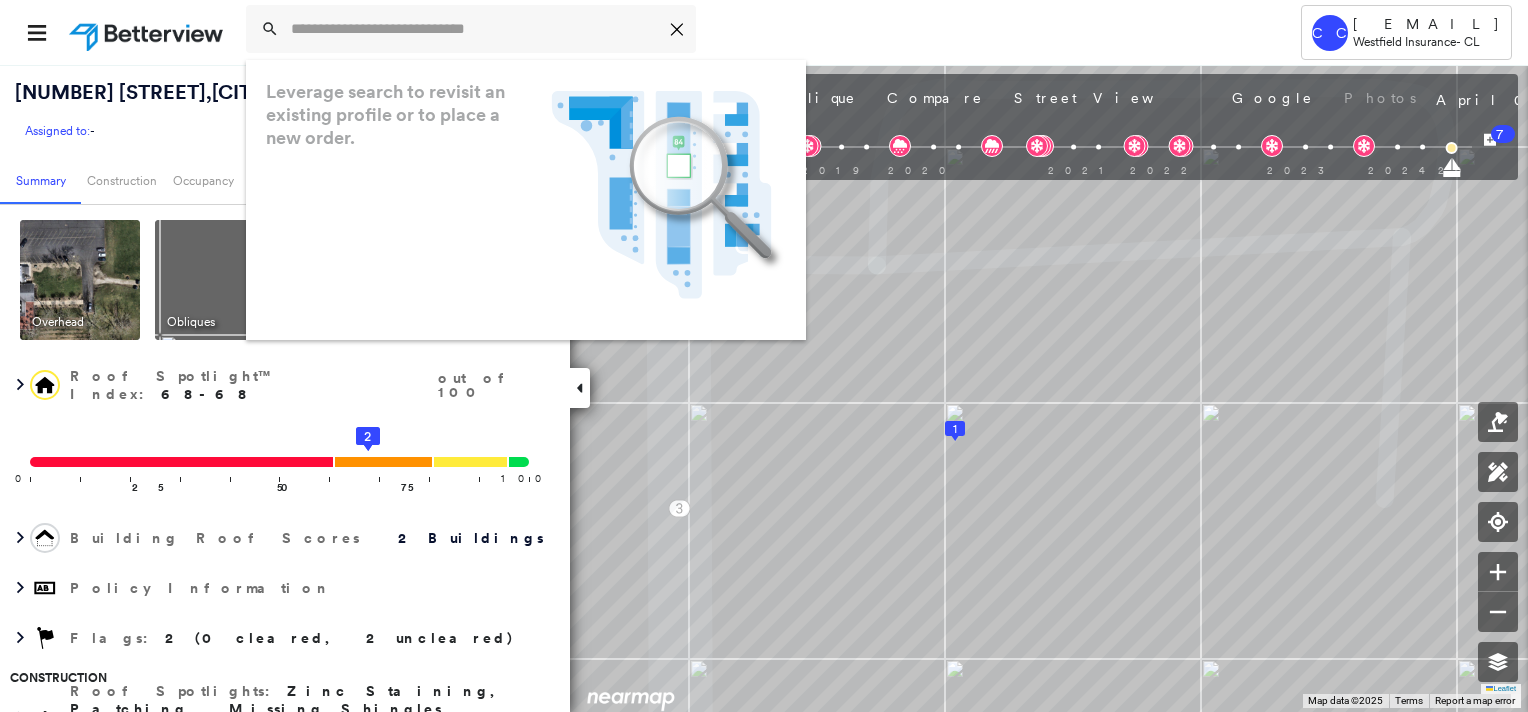 paste on "**********" 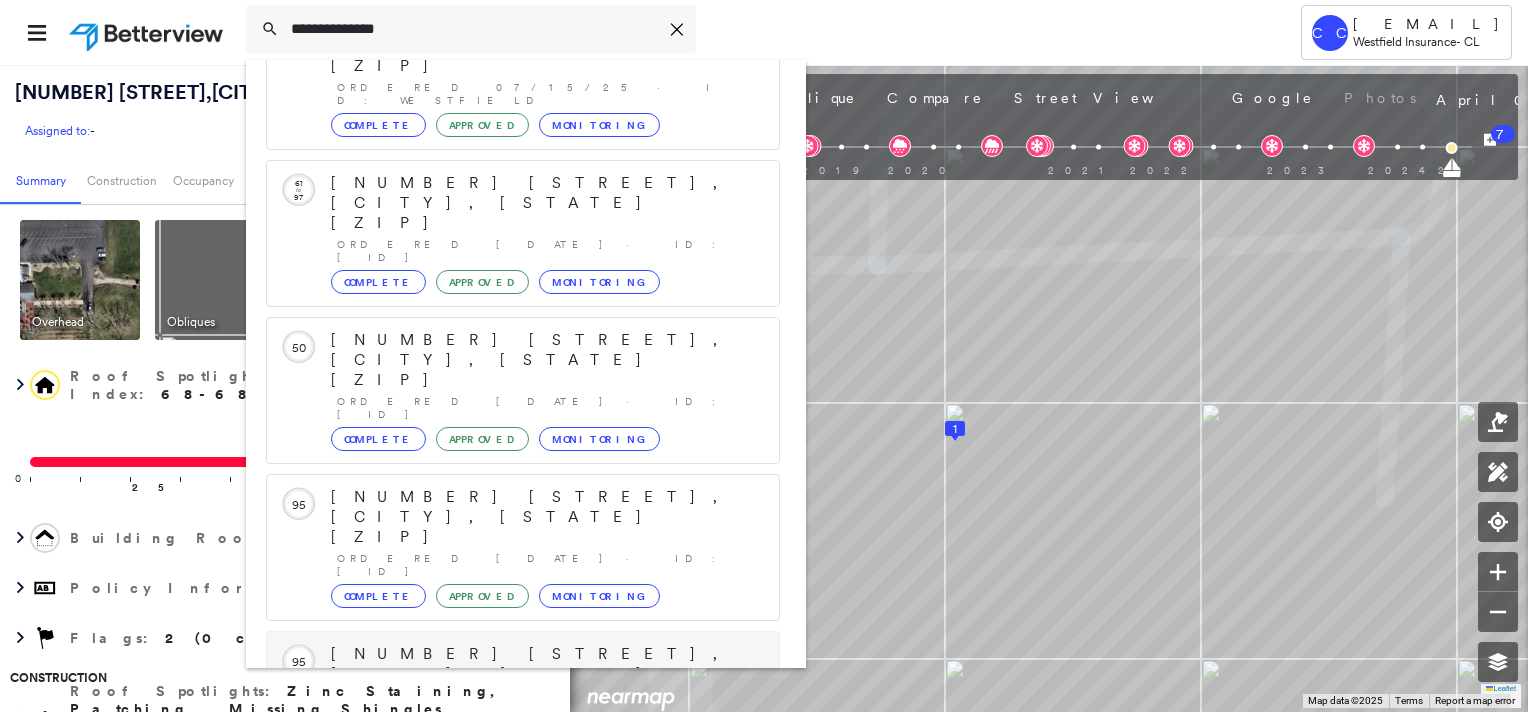 scroll, scrollTop: 208, scrollLeft: 0, axis: vertical 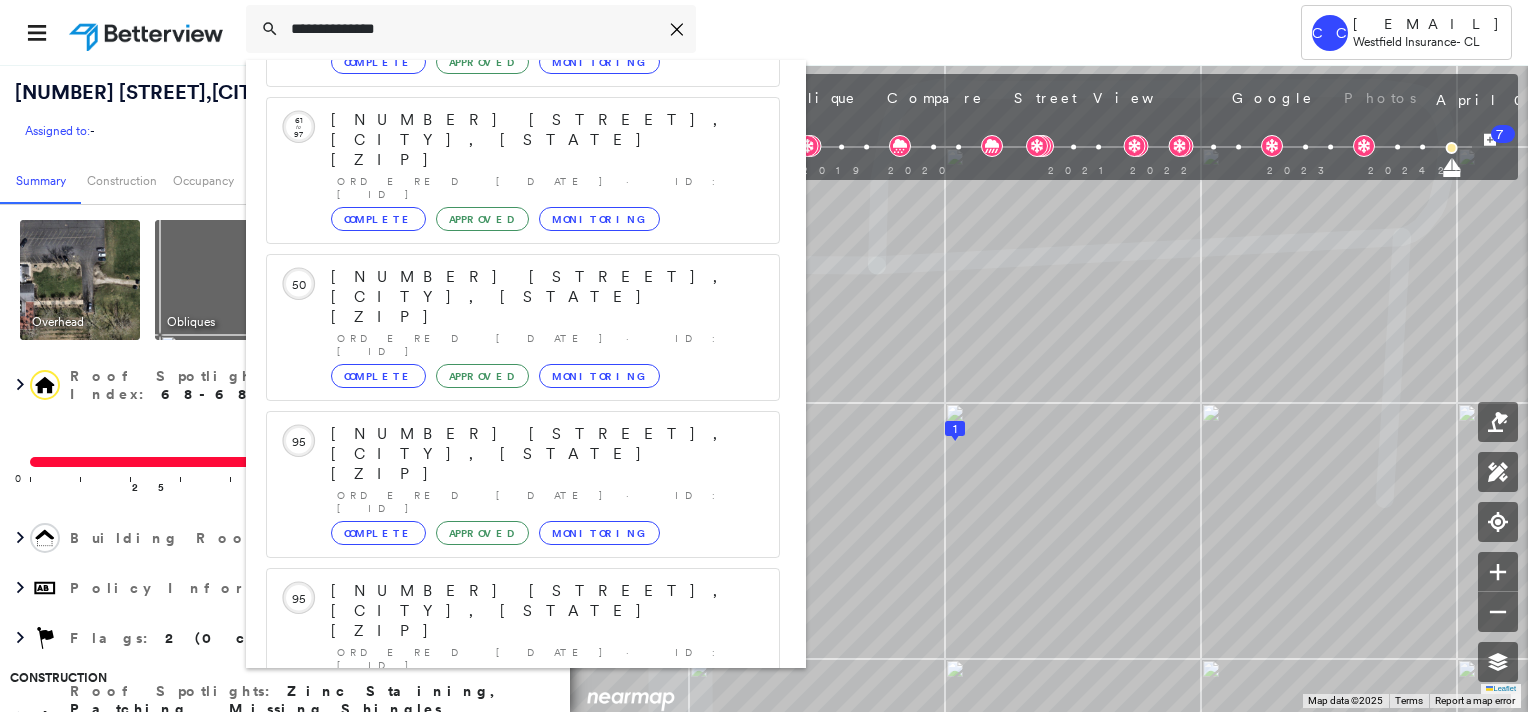 type on "**********" 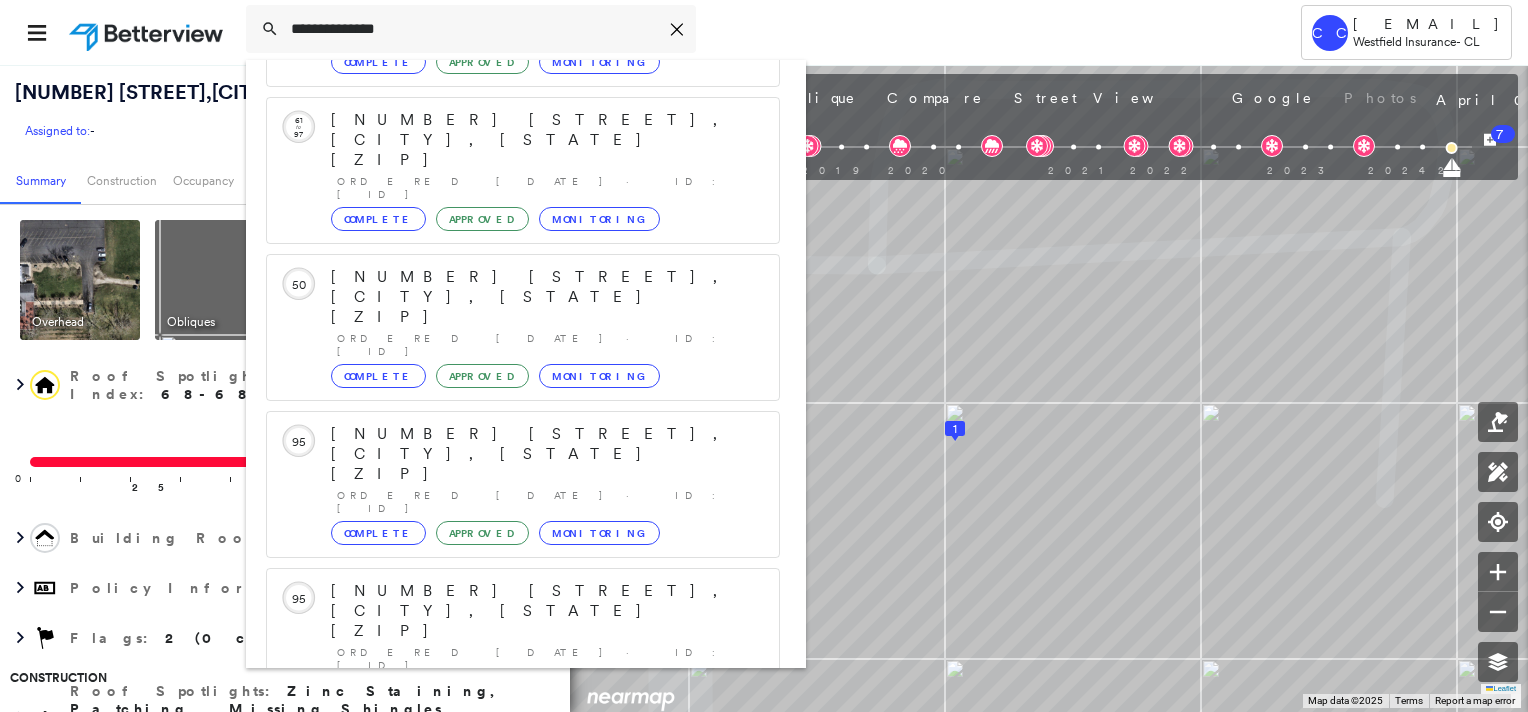 click on "[NUMBER] [STREET], [CITY], [STATE] [ZIP]" at bounding box center [501, 903] 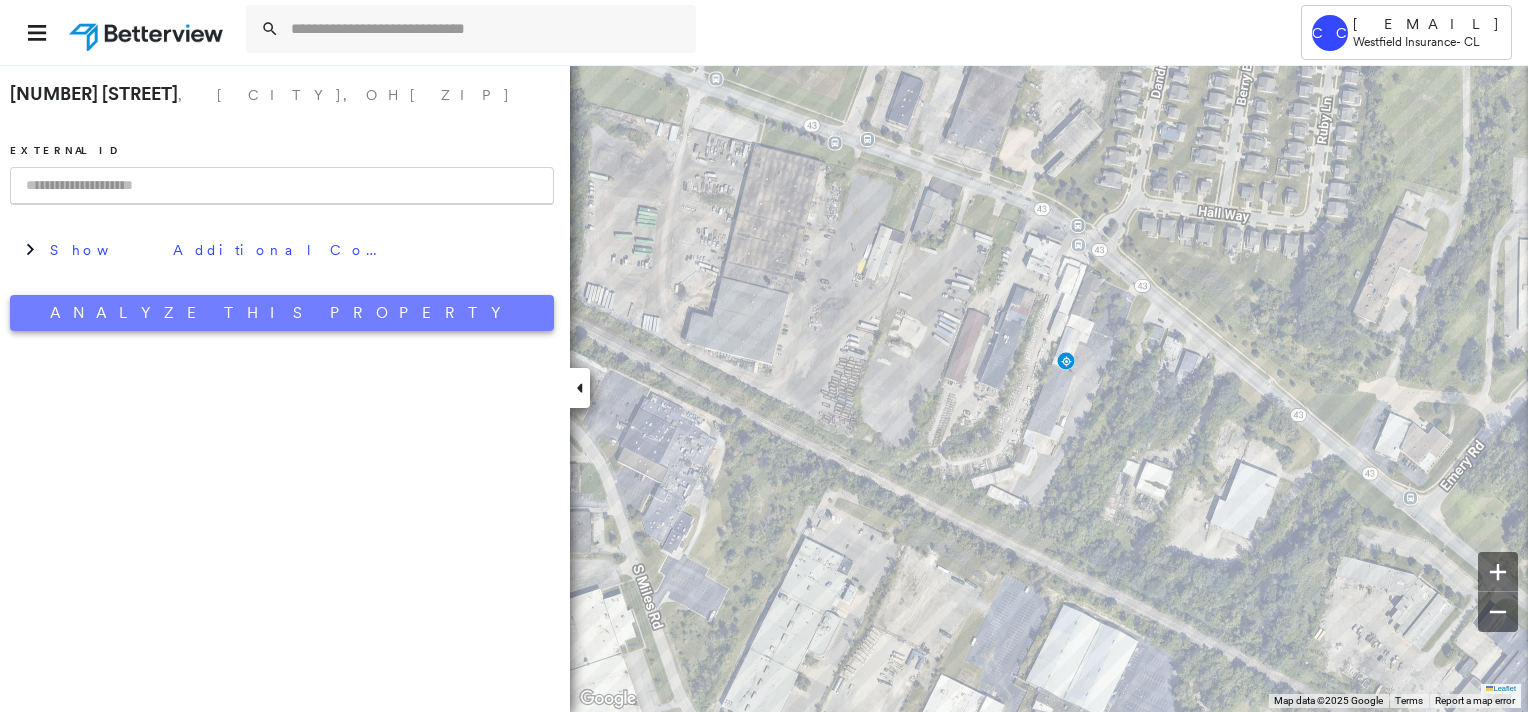 click on "Analyze This Property" at bounding box center (282, 313) 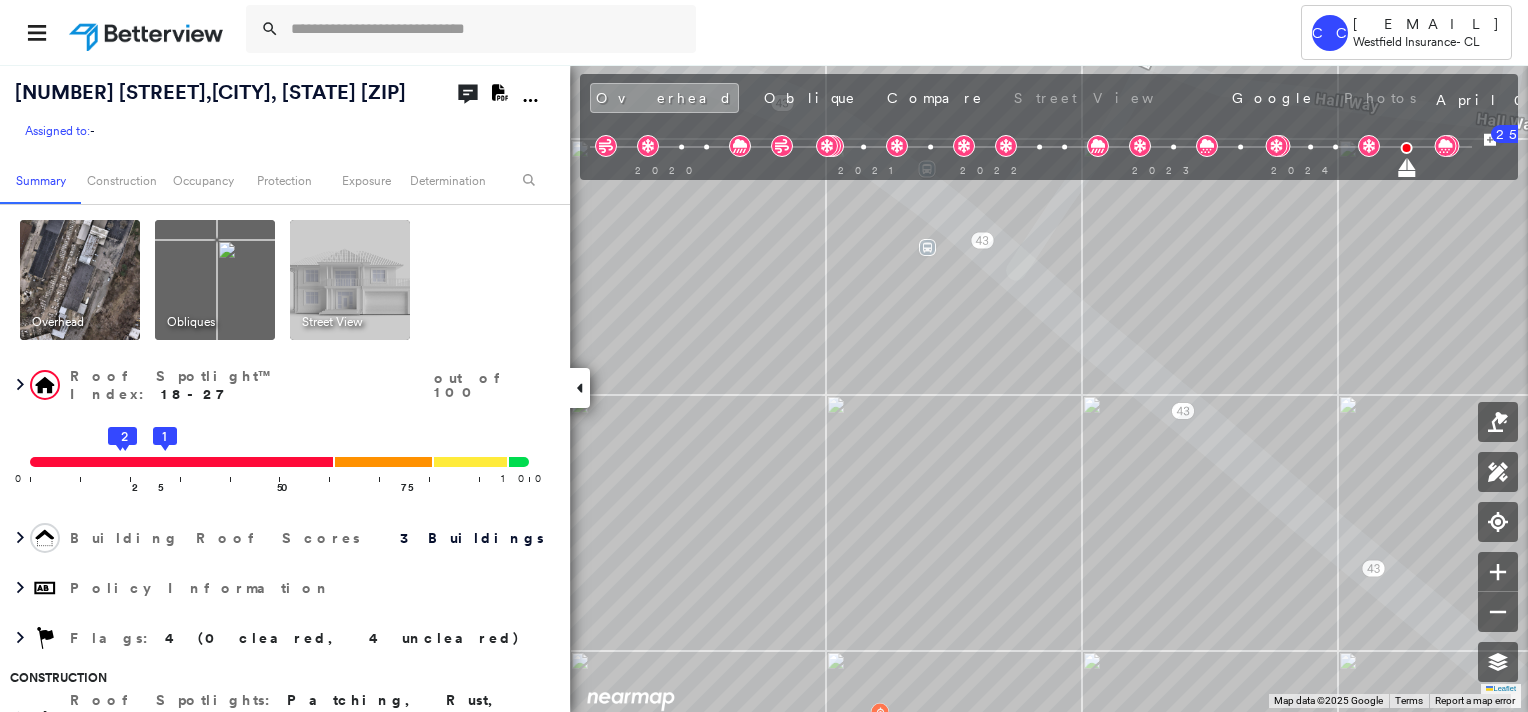 click at bounding box center [215, 280] 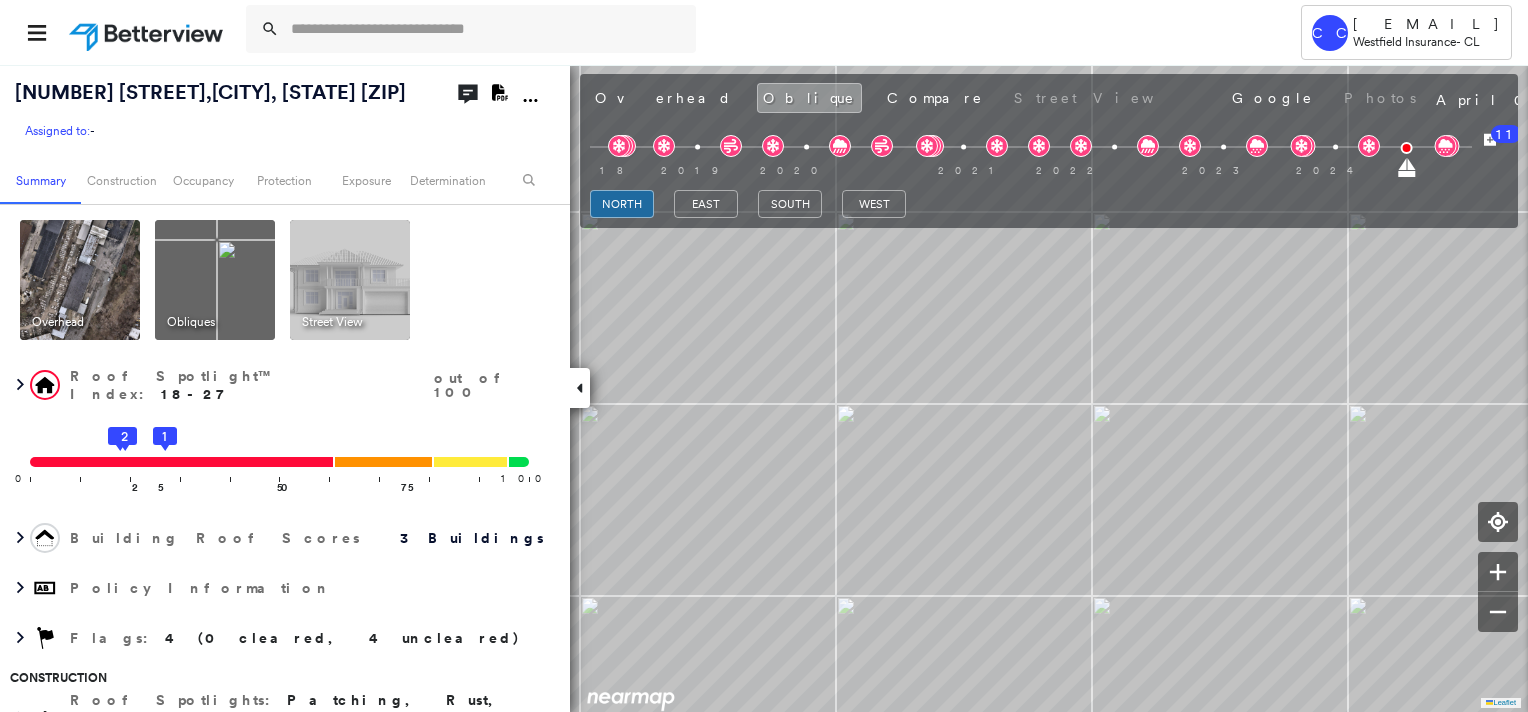 click at bounding box center [80, 280] 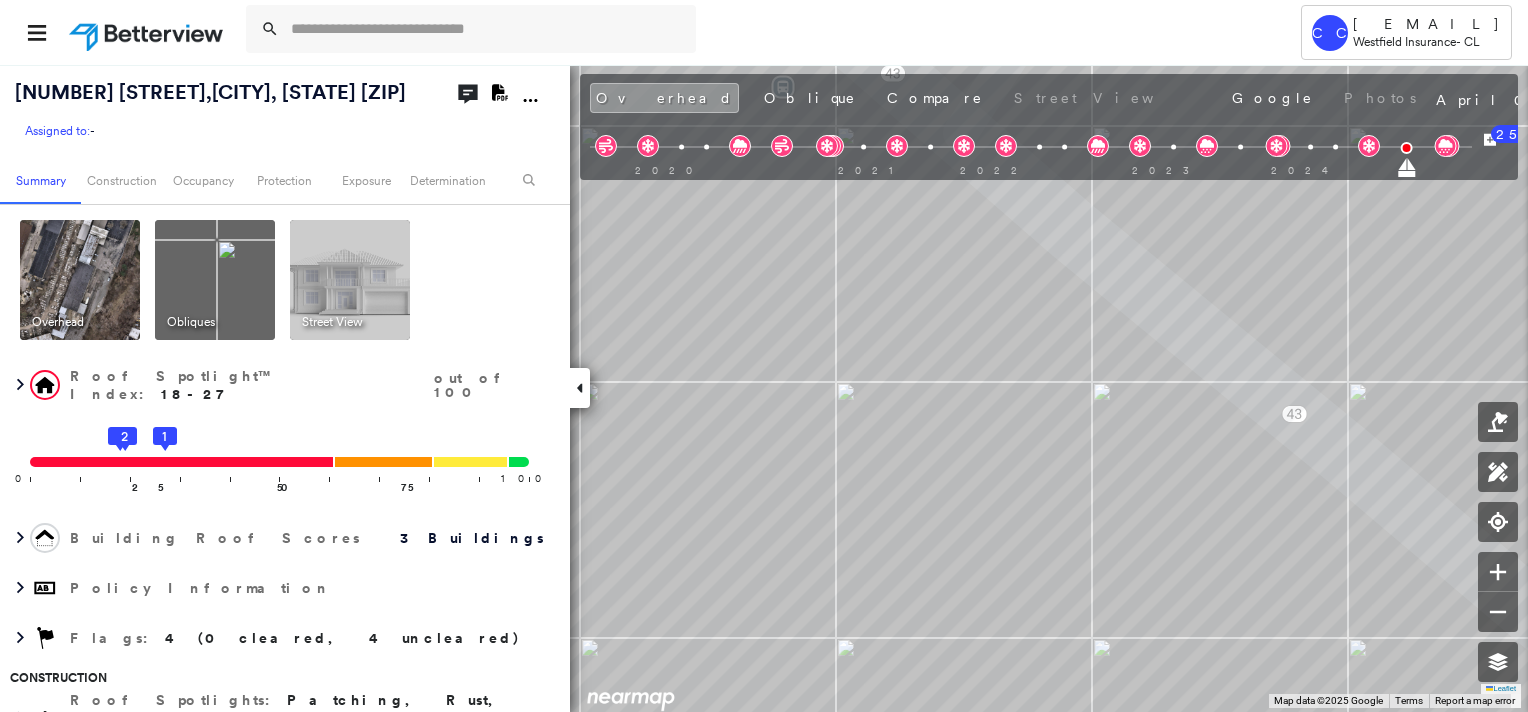 click at bounding box center (215, 280) 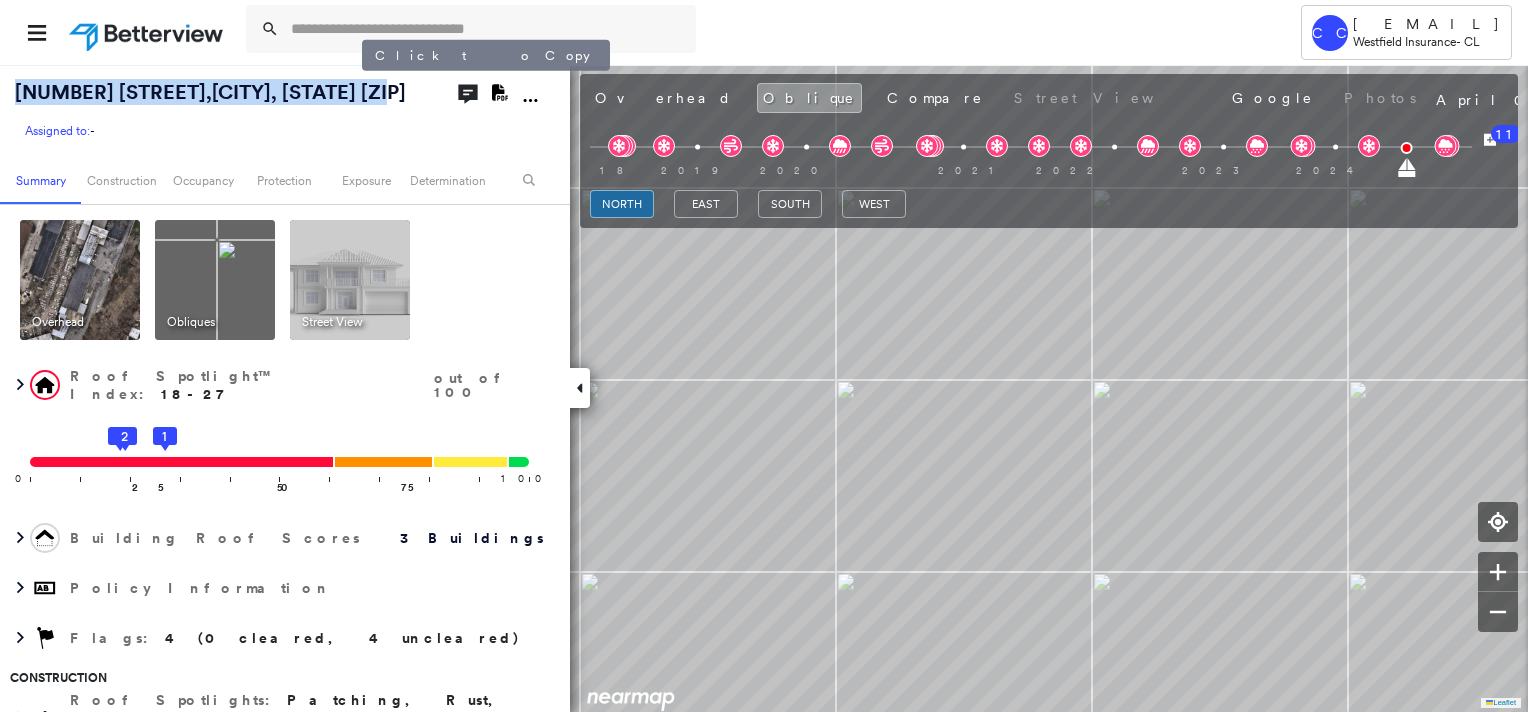 drag, startPoint x: 12, startPoint y: 92, endPoint x: 360, endPoint y: 85, distance: 348.0704 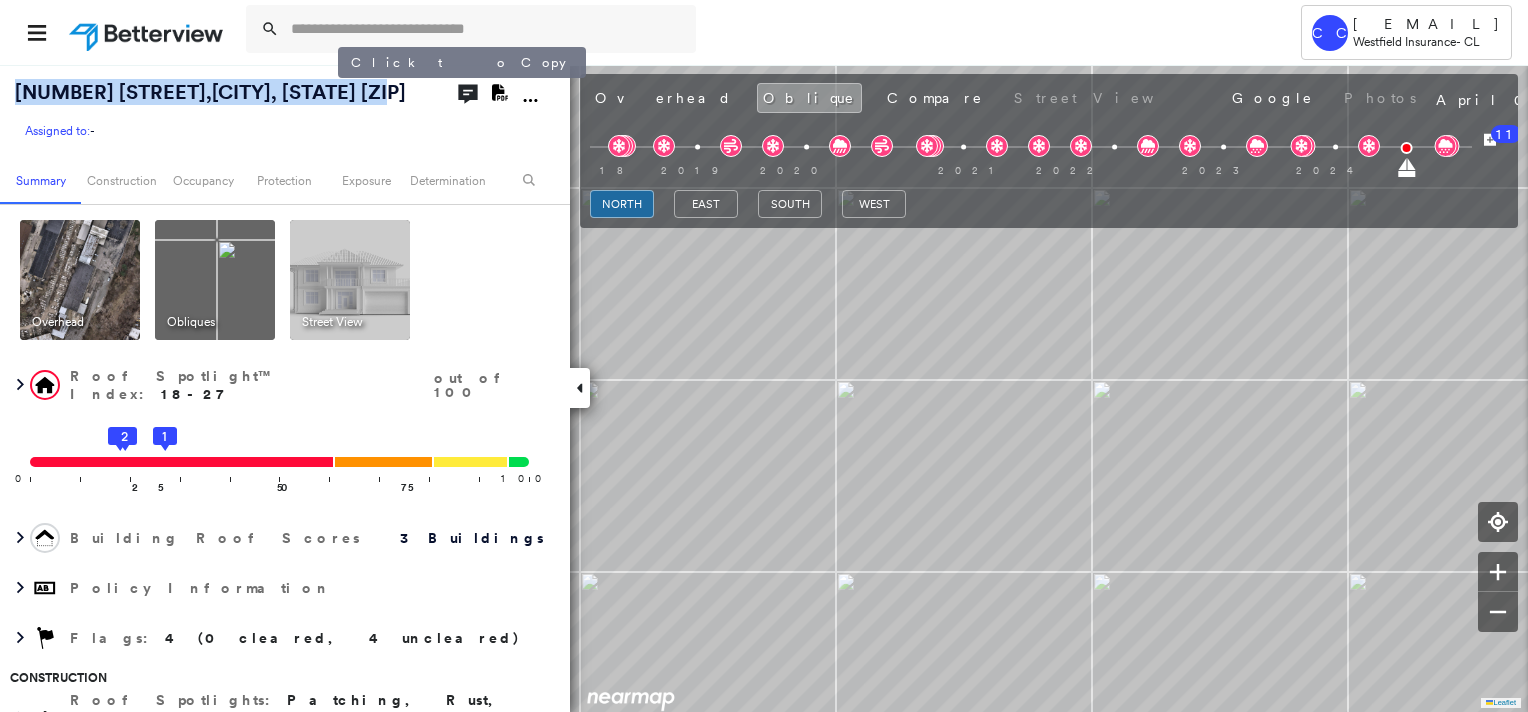 copy on "[NUMBER] [STREET], [CITY], [STATE]" 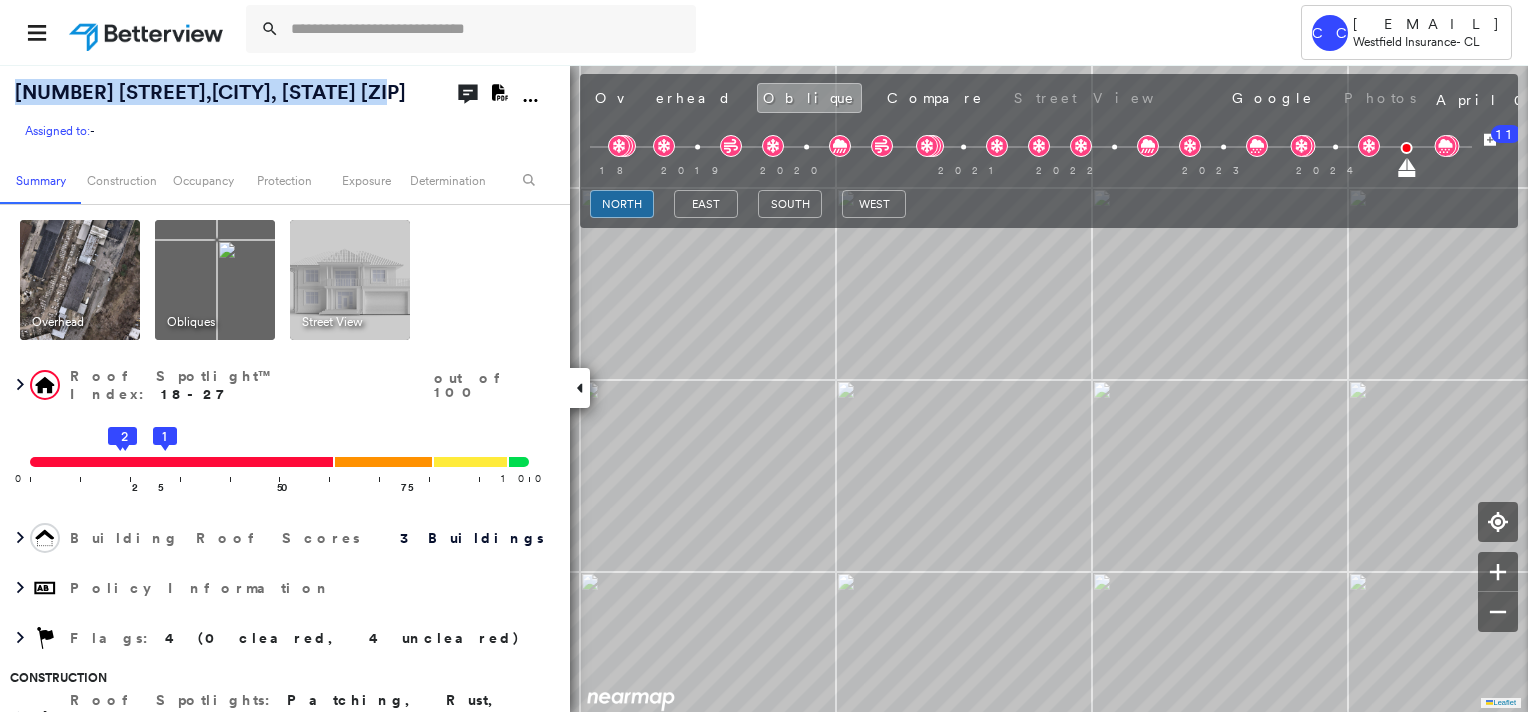 click at bounding box center (80, 280) 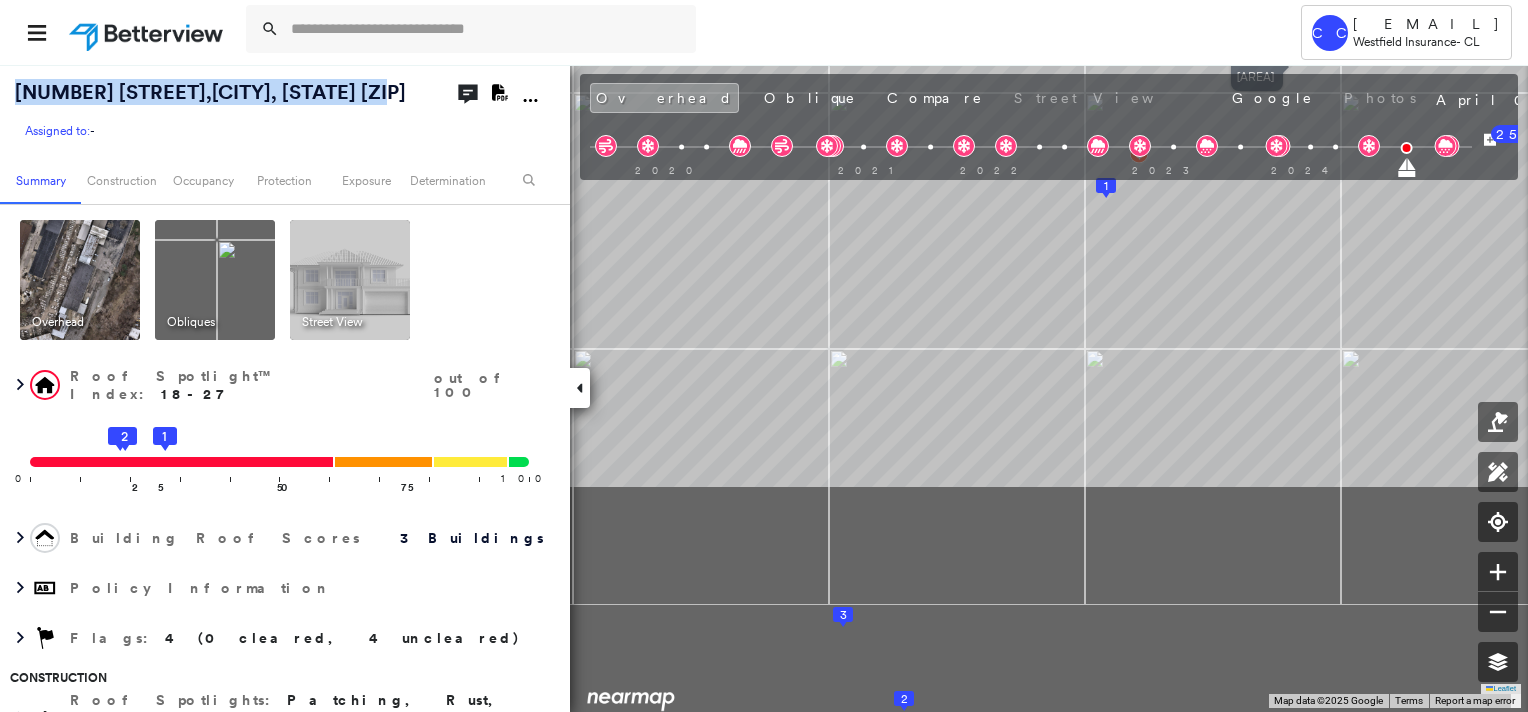 click on "[NUMBER] [STREET], [CITY], [STATE] Assigned to: - Assigned to: - Assigned to: - Open Comments Download PDF Report Summary Construction Occupancy Protection Exposure Determination Overhead Obliques Street View Roof Spotlight™ Index : 18-27 out of 100 0 100 25 3 2 50 1 75 Building Roof Scores 3 Buildings Policy Information Flags : 4 (0 cleared, 4 uncleared) Construction Roof Spotlights : Patching, Rust, Active Ponding, Ponding, Staining and 4 more Property Features : Car, Junk and Wreckage, Water Hazard, Vegetation Debris, Cracked Pavement and 16 more Roof Size & Shape : 3 buildings BuildZoom - Building Permit Data and Analysis Occupancy Place Detail Protection Exposure Fire Path FEMA Risk Index Wind Claim Predictor: Average Risk 3 out of 5 Wildfire Additional Perils Proximity Alerts : Wooden Pallet Tree Fall Risk: Present Determination Flags : 4 (0 cleared, 4 uncleared) Uncleared Flags (4) Cleared Flags (0) RUST Rust Flagged 08/05/25 Clear DAMG Damage Flagged 08/05/25 Clear High Clear" at bounding box center [764, 388] 